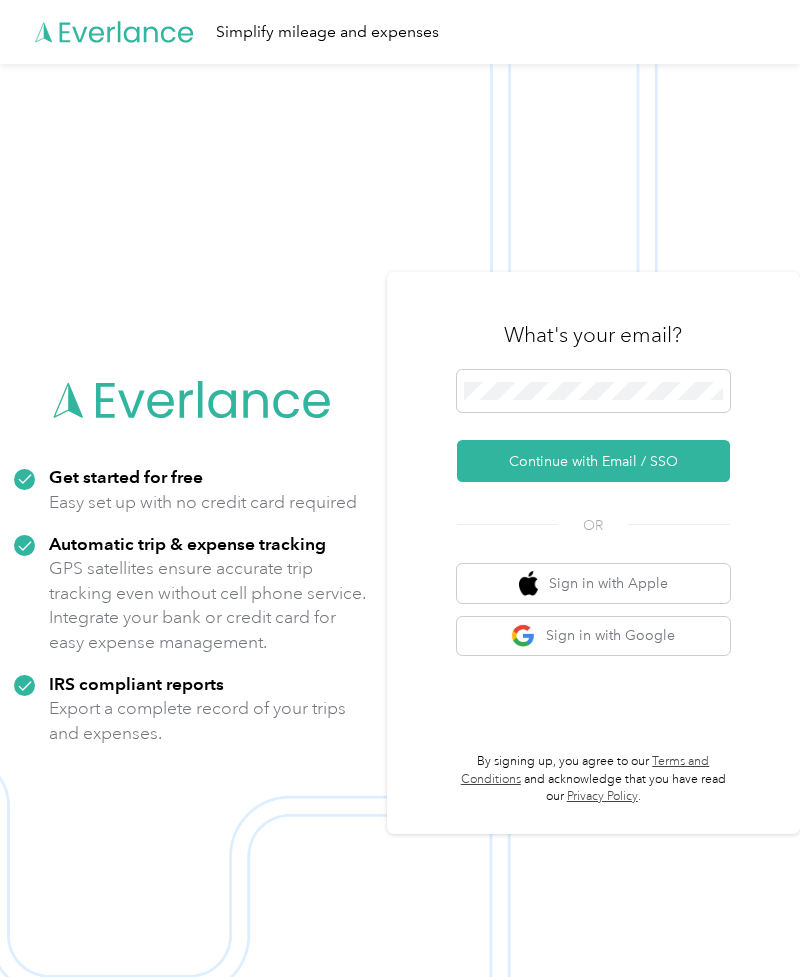 scroll, scrollTop: 0, scrollLeft: 0, axis: both 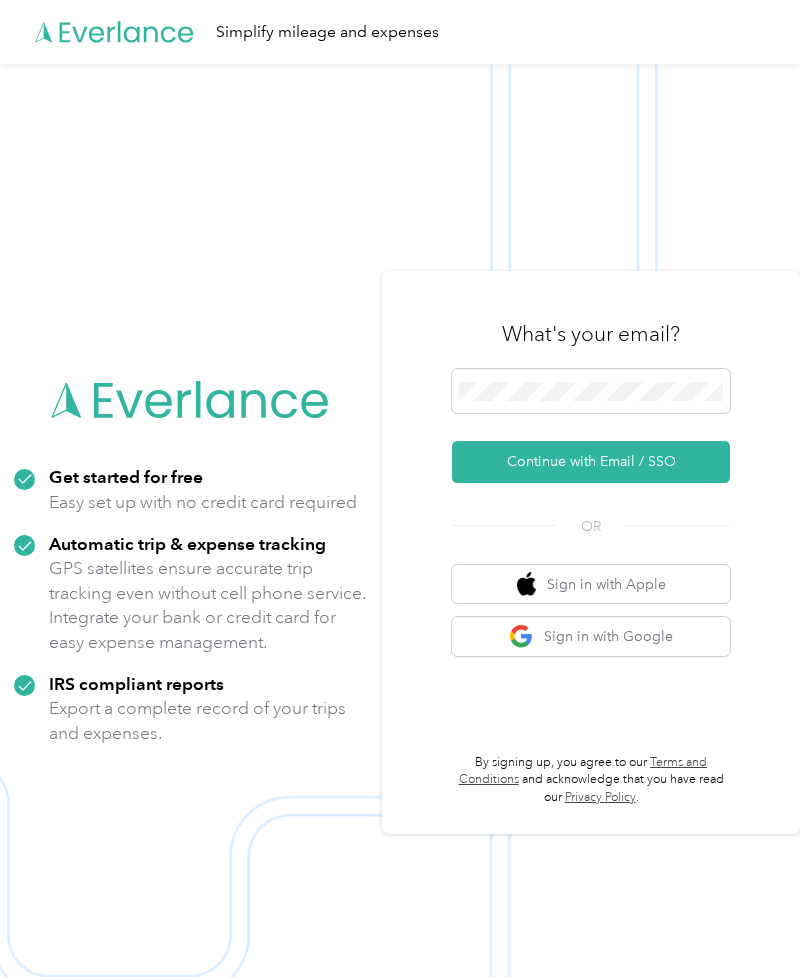 click on "Continue with Email / SSO" at bounding box center [591, 462] 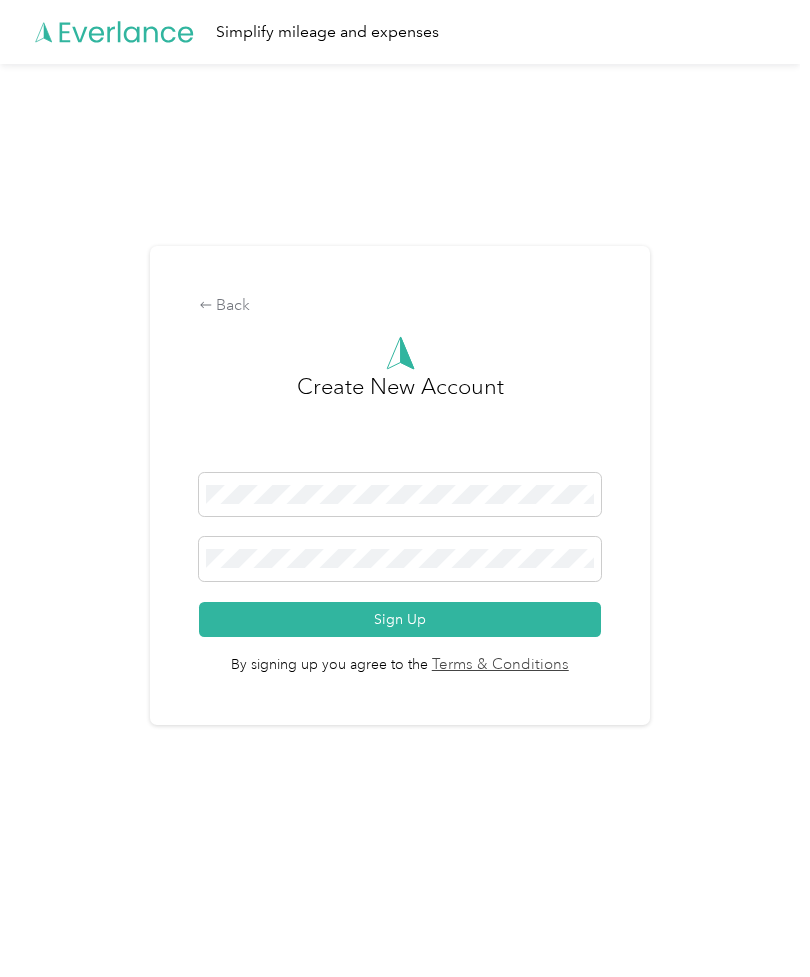 click on "Sign Up" at bounding box center [400, 619] 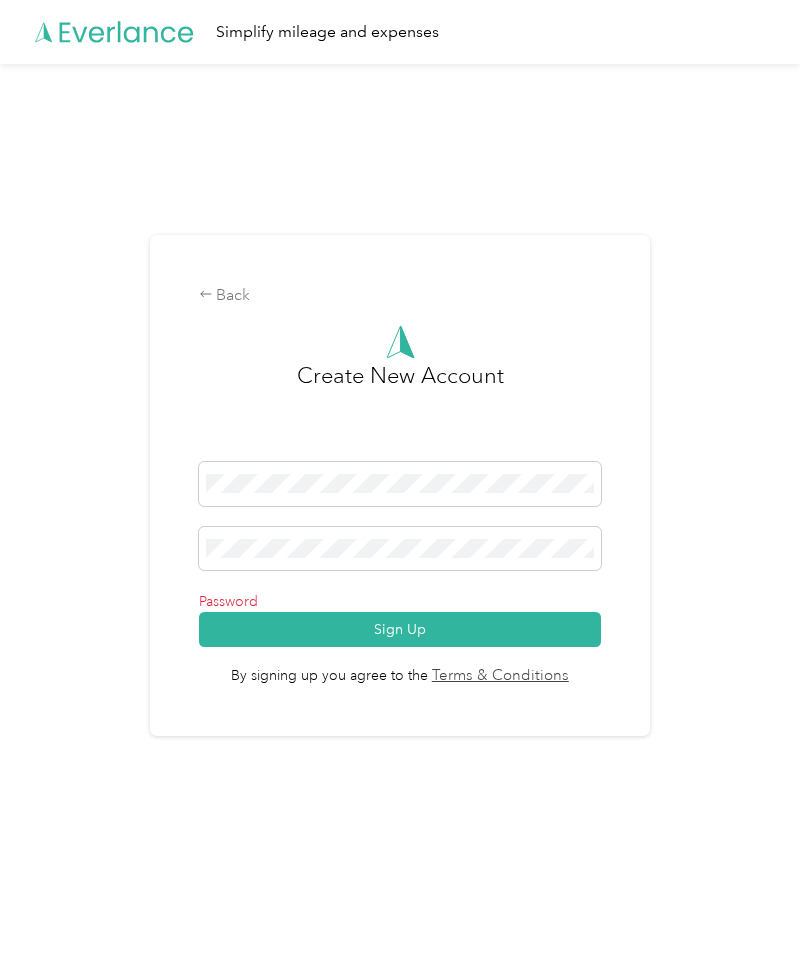 click on "Back Create New Account Password  Sign Up By signing up you agree to the Terms & Conditions" at bounding box center [400, 485] 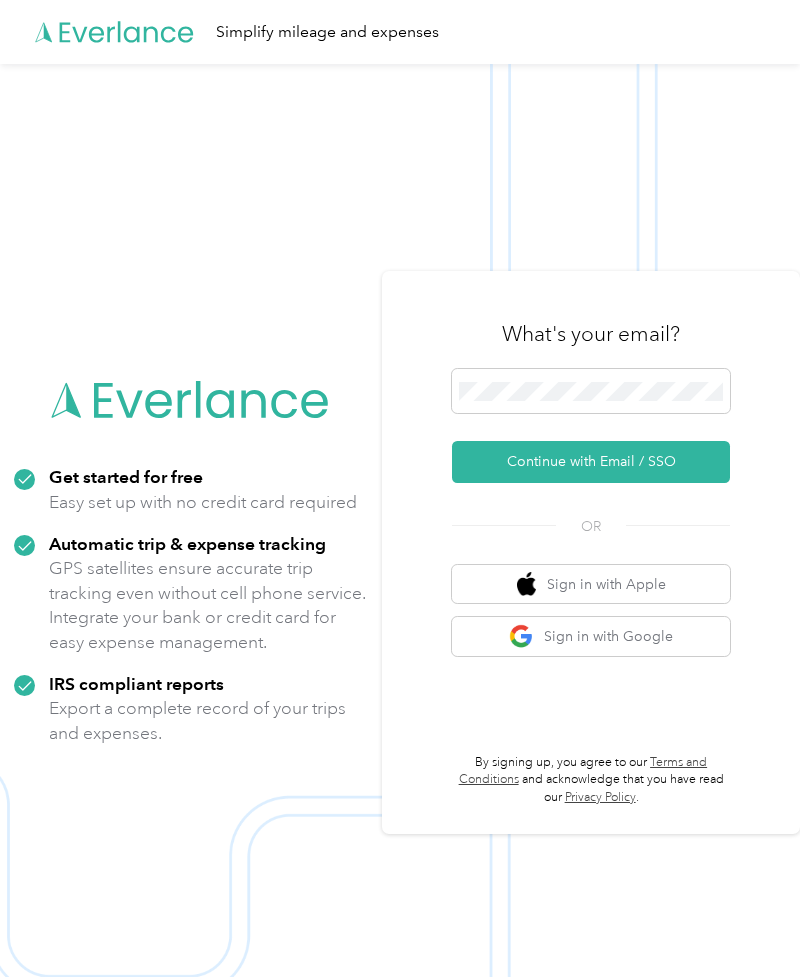 click on "Continue with Email / SSO" at bounding box center [591, 462] 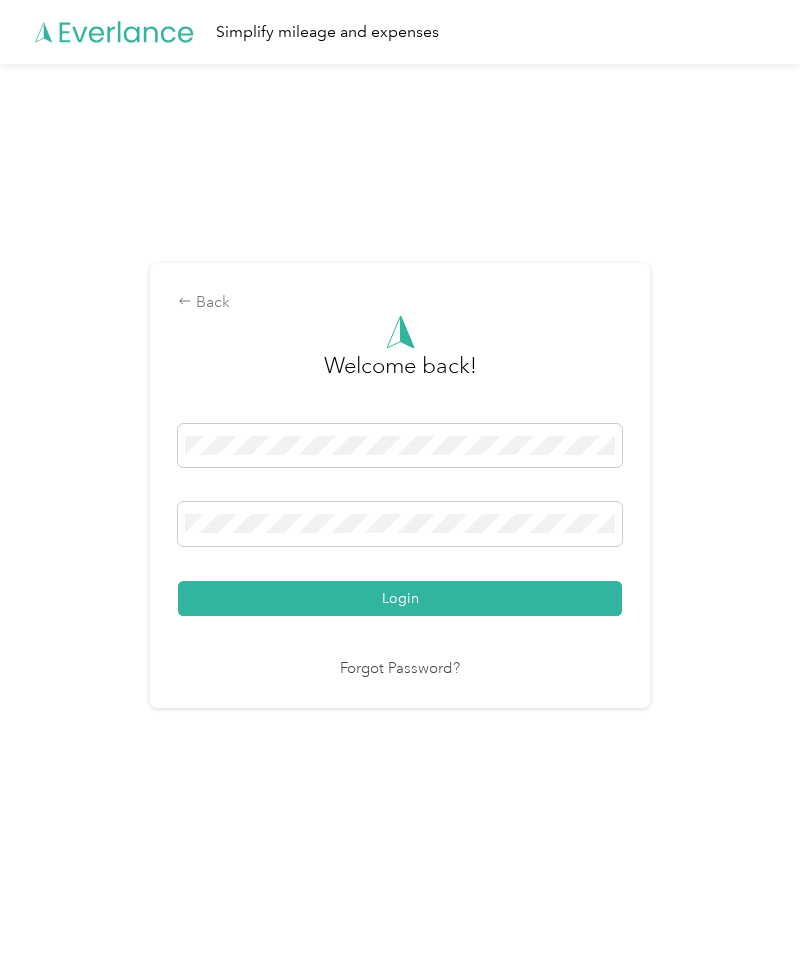 click on "Login" at bounding box center [400, 598] 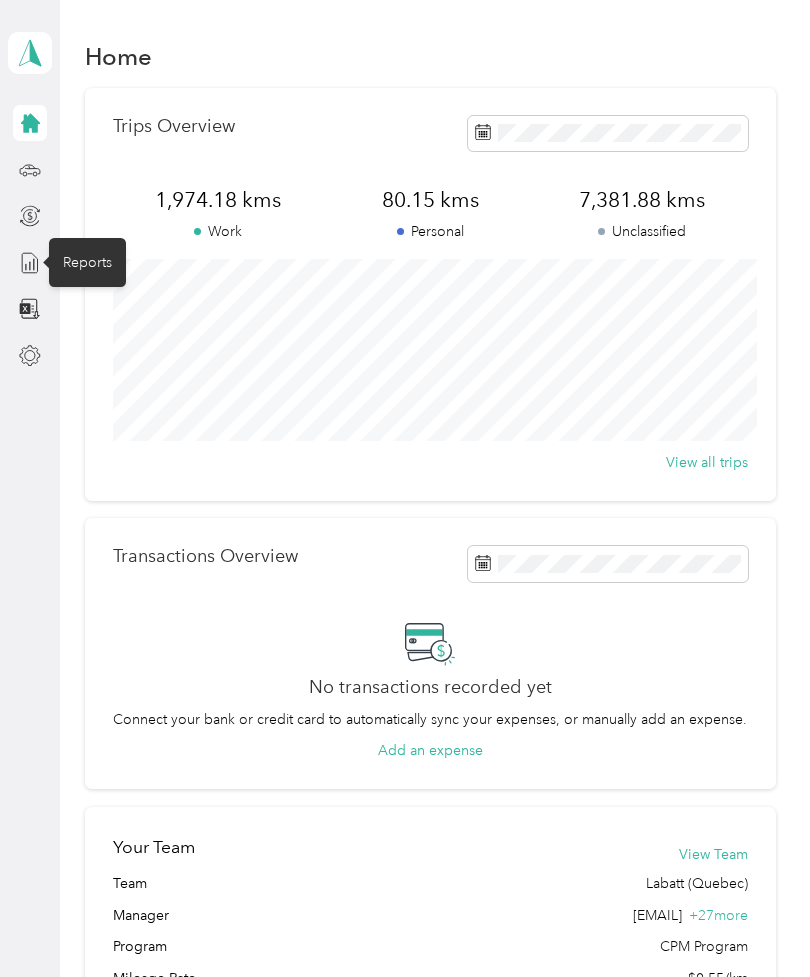 click 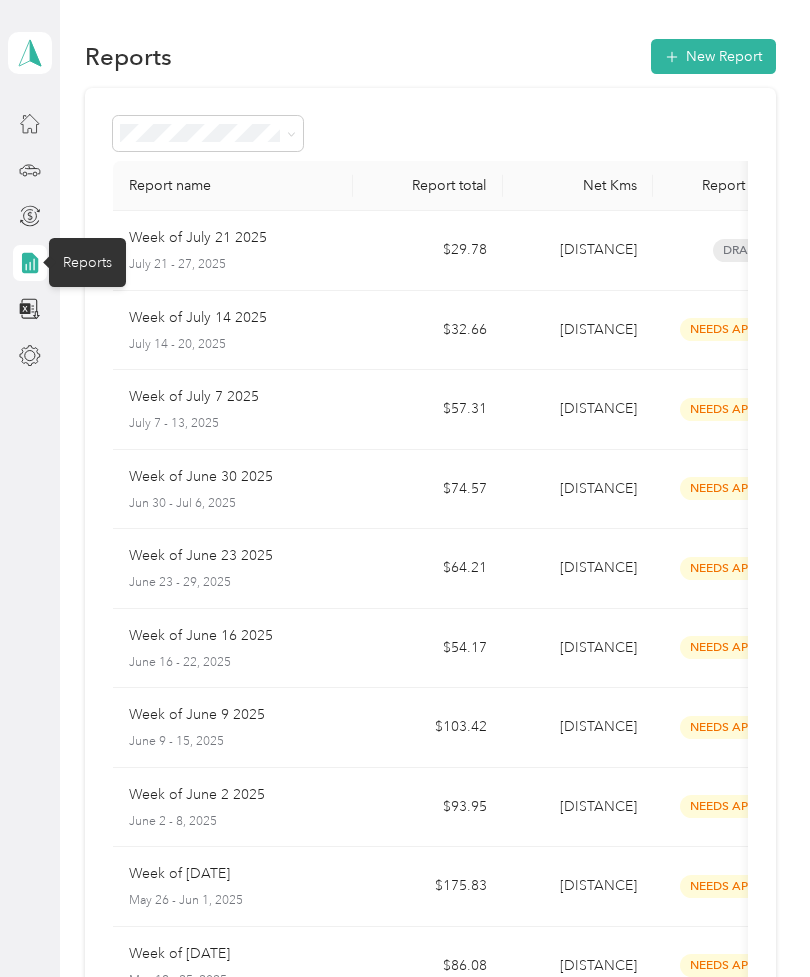 click on "$29.78" at bounding box center (428, 251) 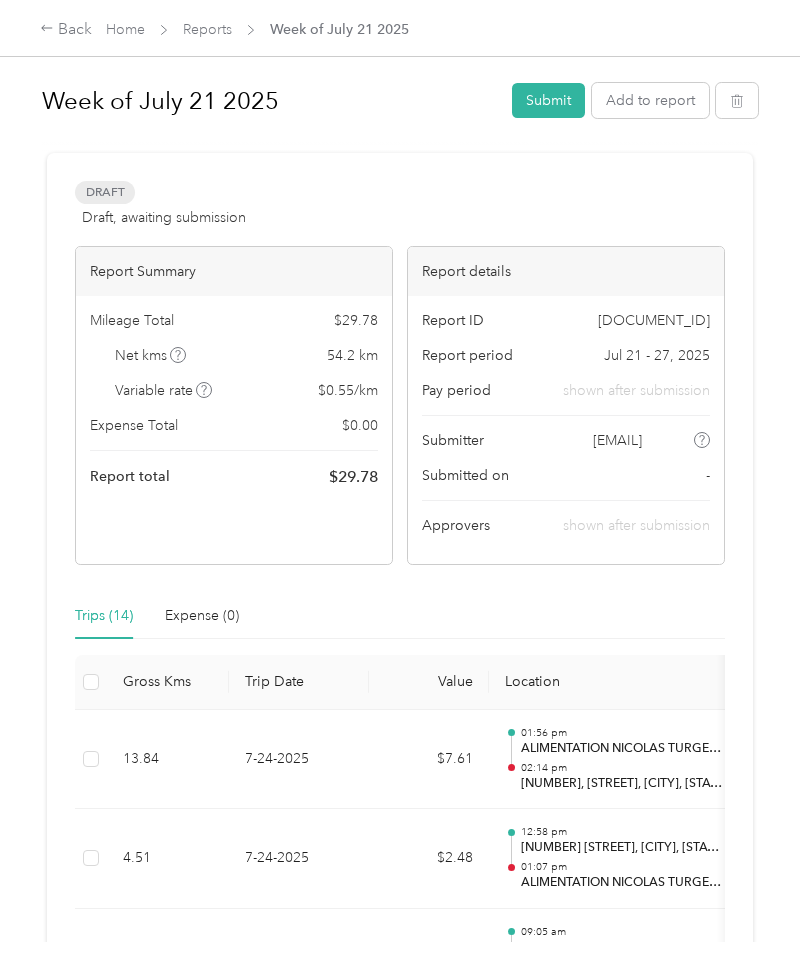 click on "Submit" at bounding box center [548, 100] 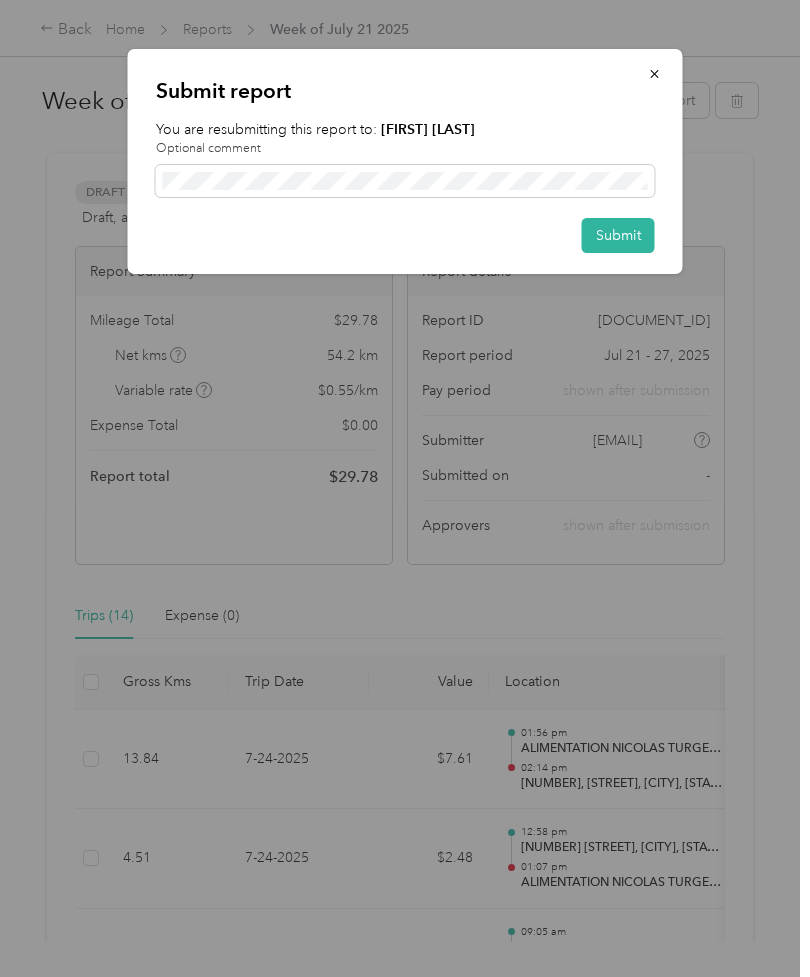 click 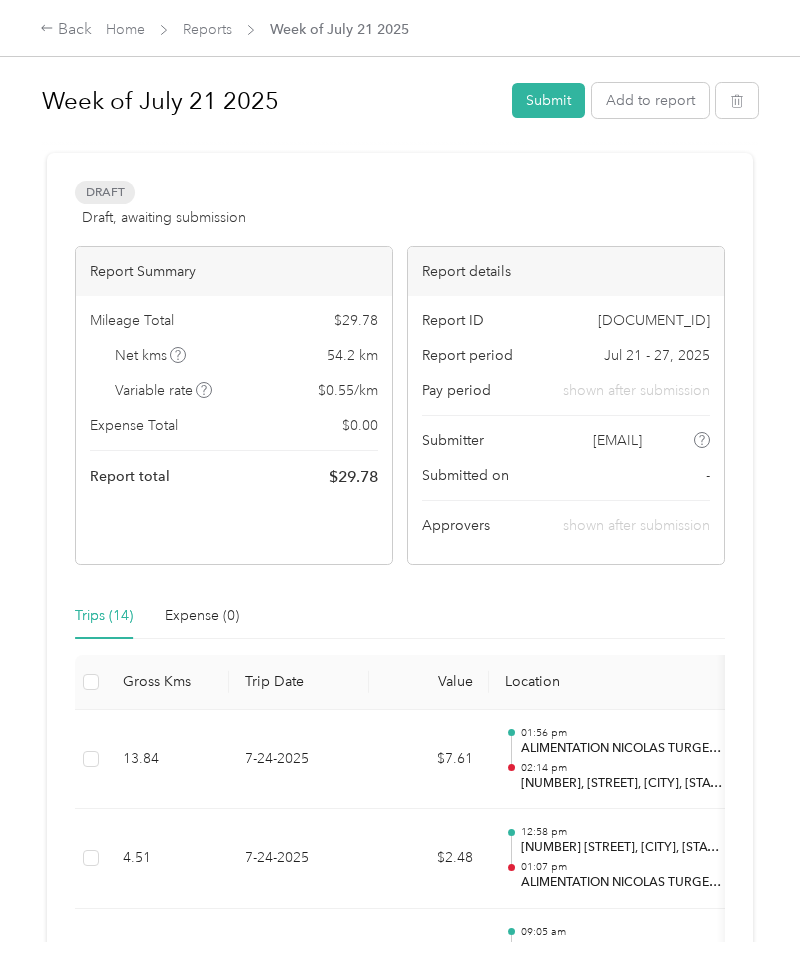 click on "Add to report" at bounding box center (650, 100) 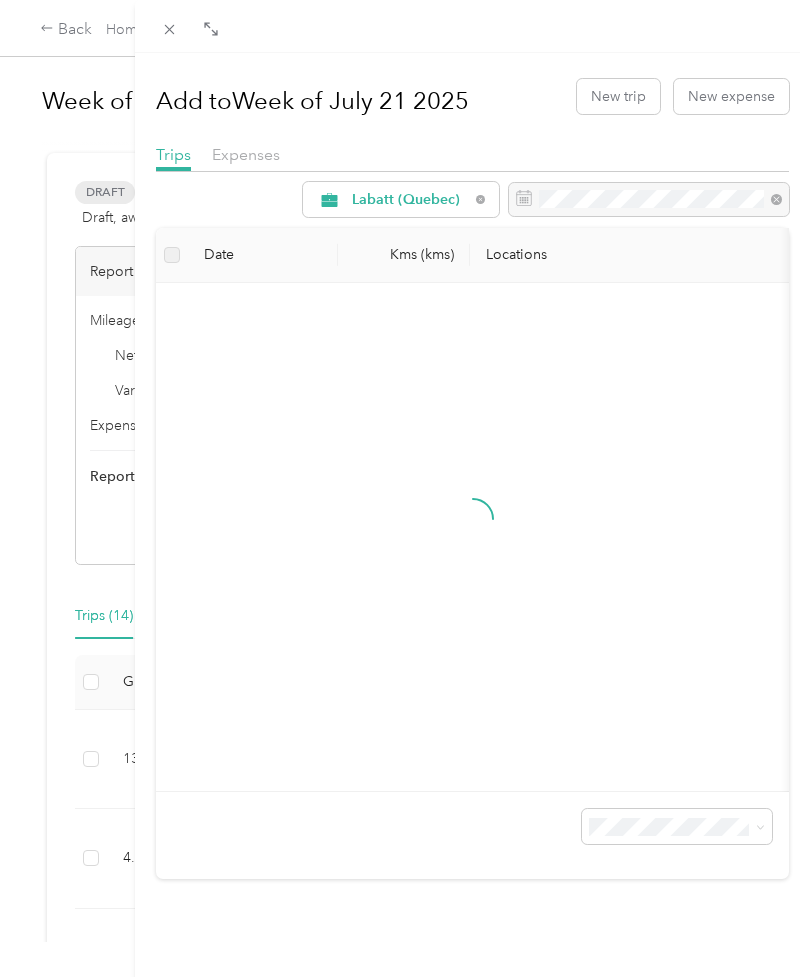 click on "Add to Week of [DATE] New trip New expense Trips Expenses Labatt (Quebec) Date Kms (kms) Locations Purpose" at bounding box center (405, 488) 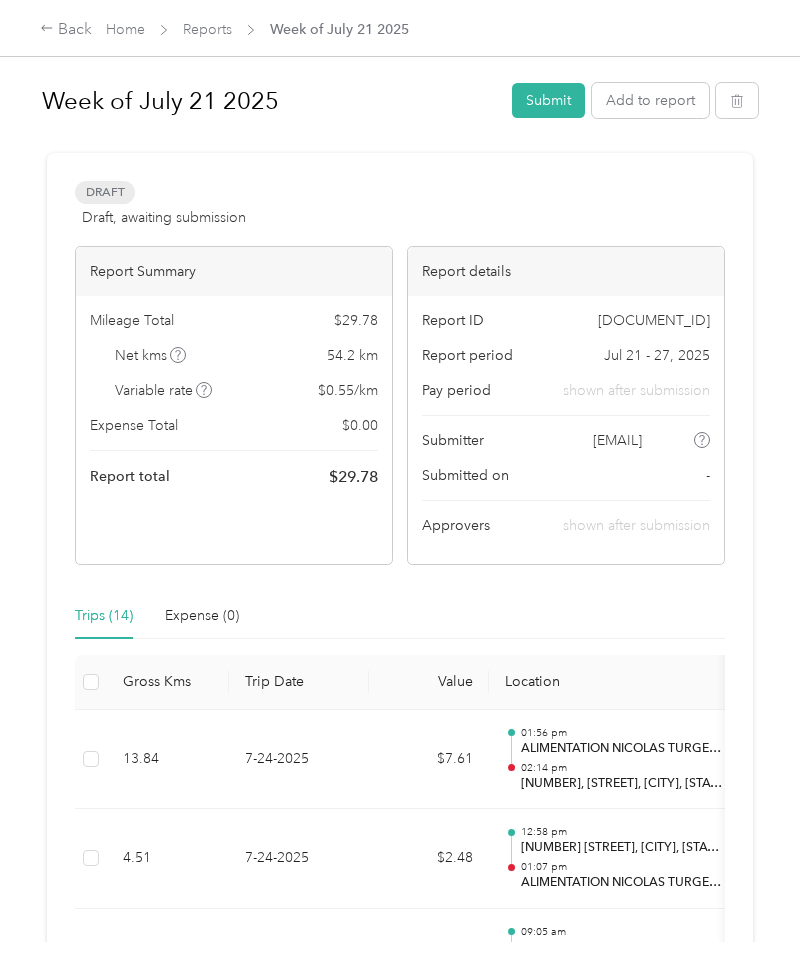 click on "Submit" at bounding box center [548, 100] 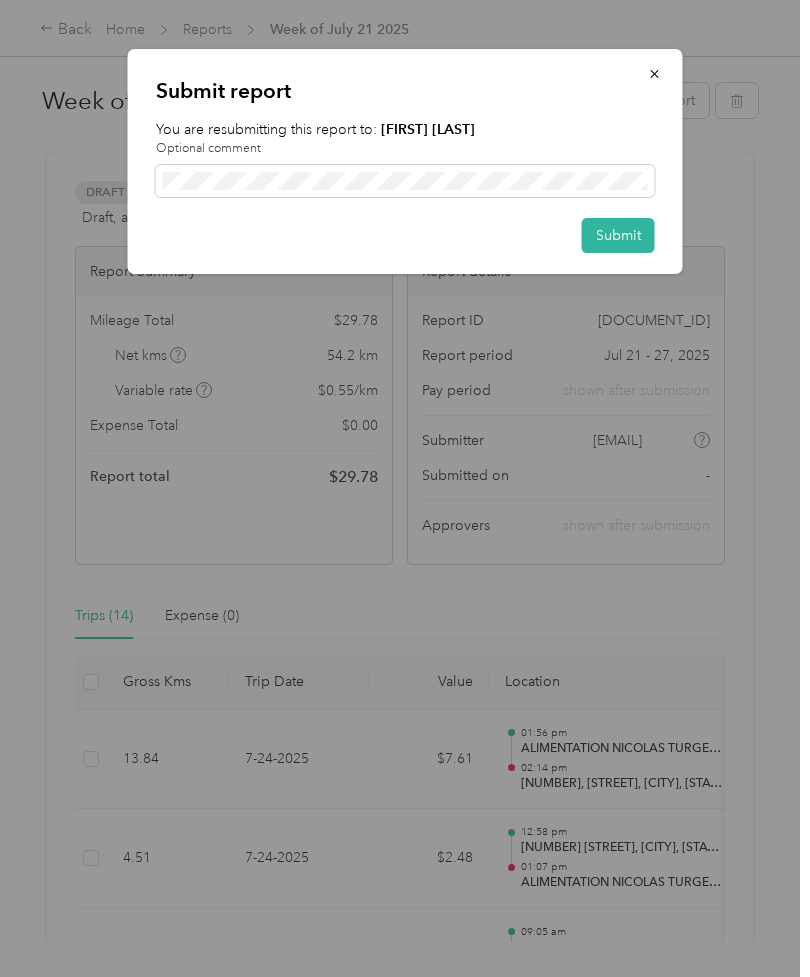 click on "Submit" at bounding box center [618, 235] 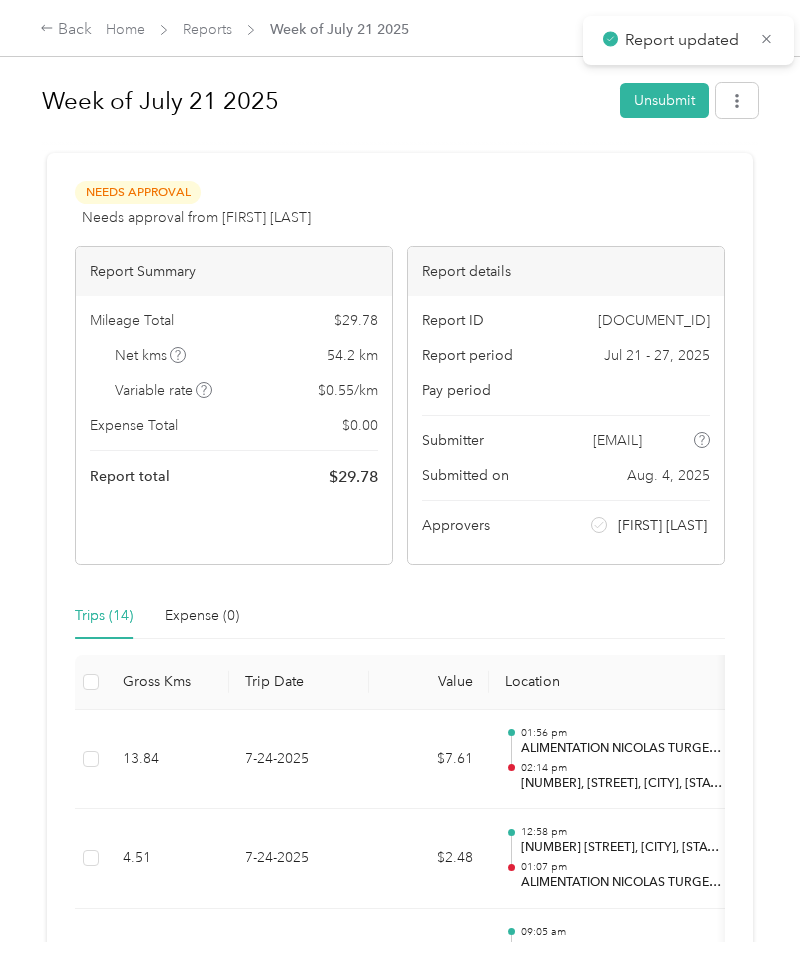 click at bounding box center (737, 100) 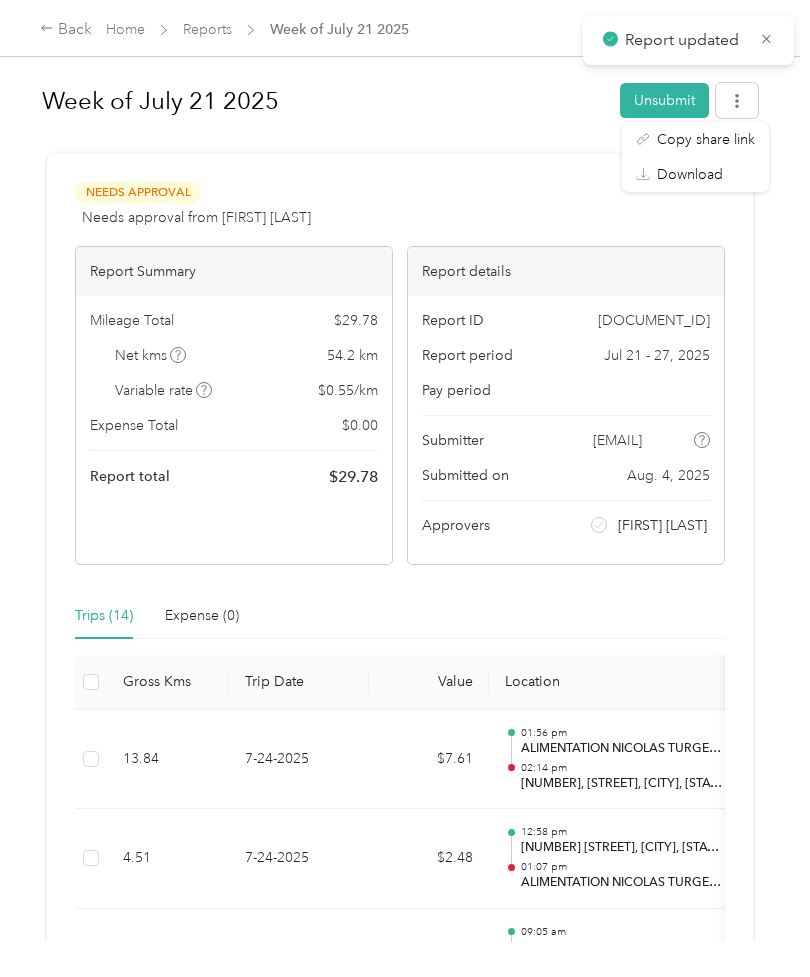 click on "Download" at bounding box center [690, 174] 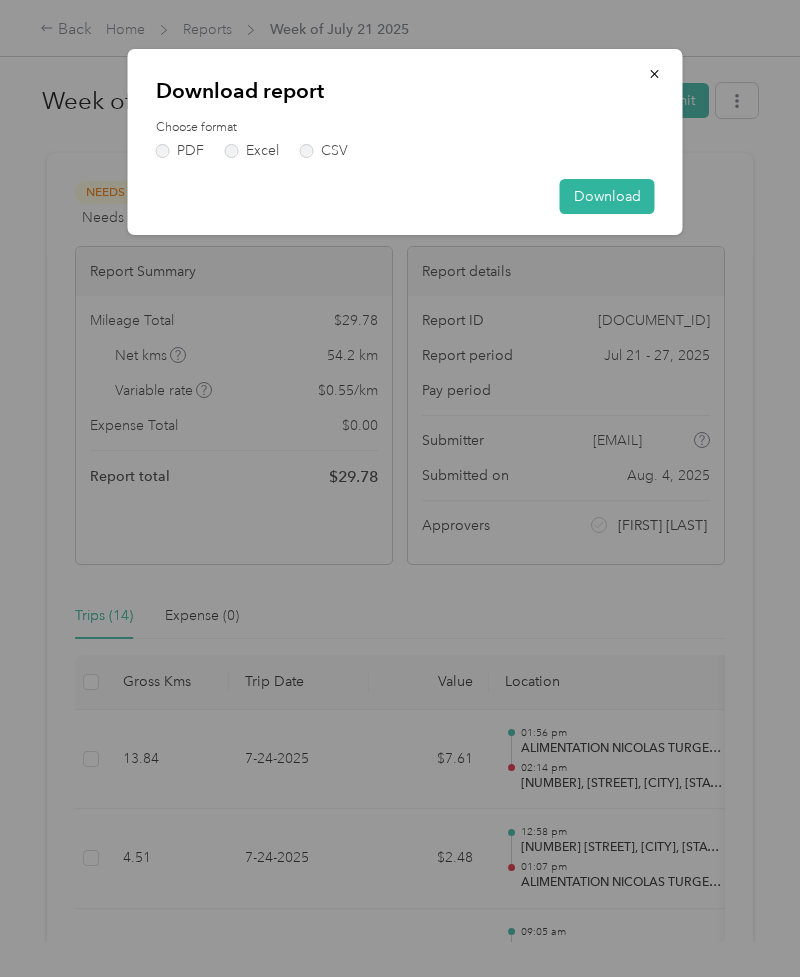 click on "PDF" at bounding box center (180, 151) 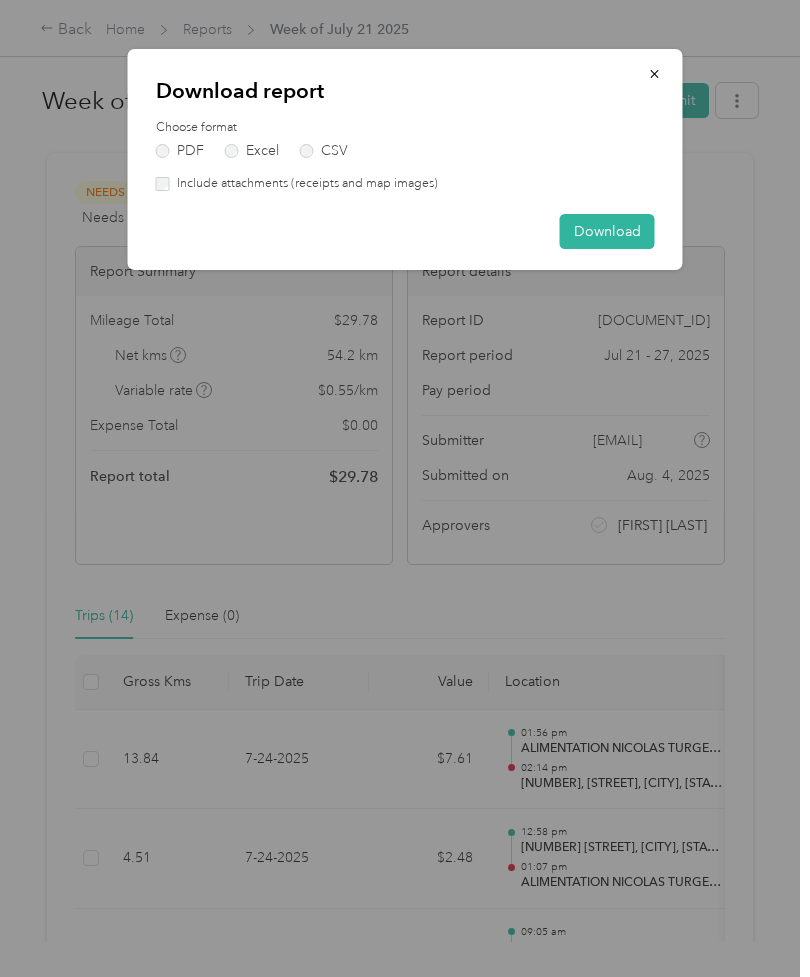 click on "Download" at bounding box center [607, 231] 